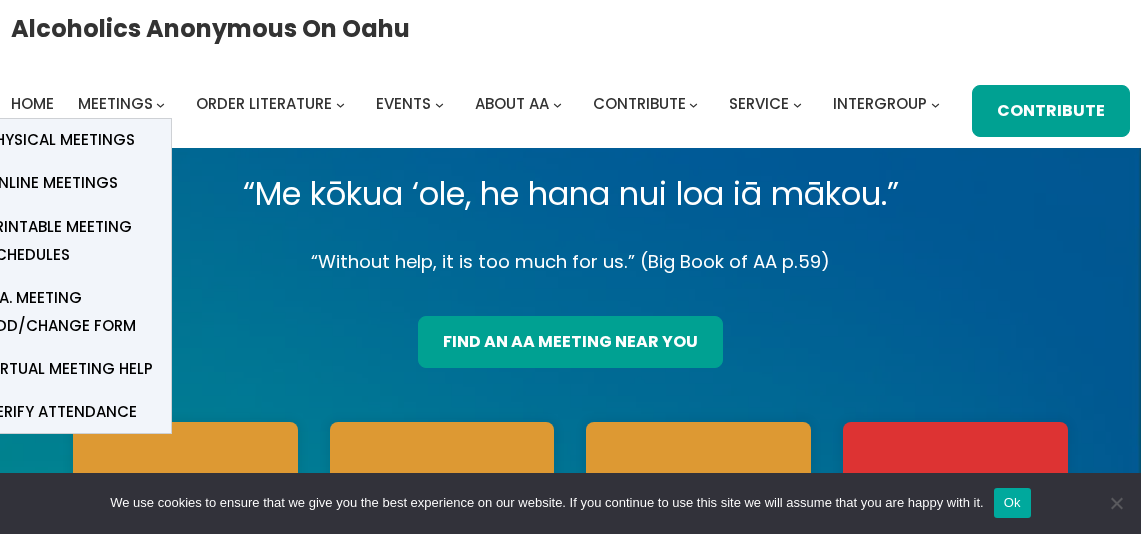 scroll, scrollTop: 0, scrollLeft: 0, axis: both 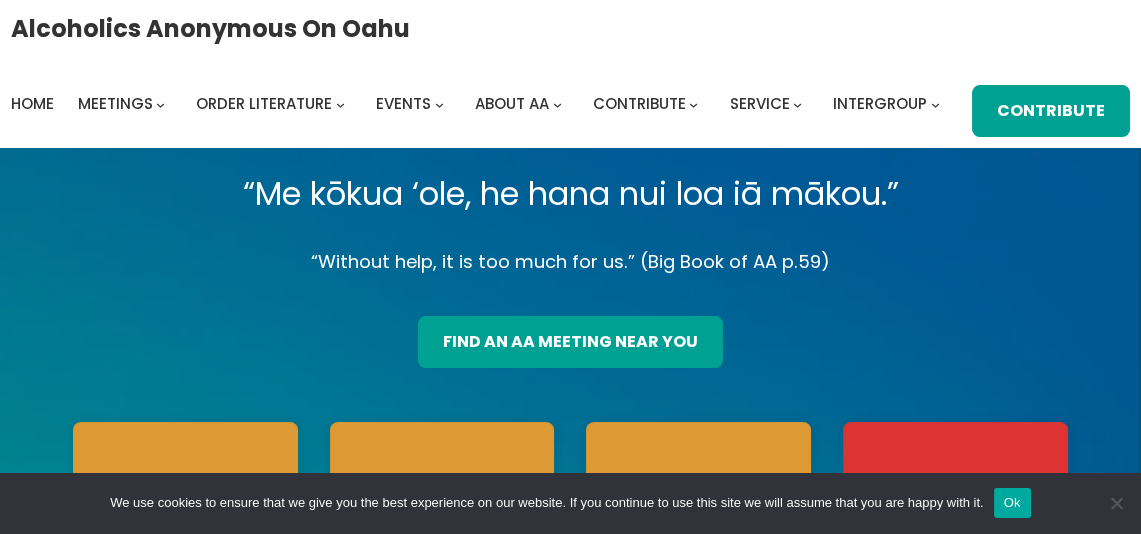 click on "find an aa meeting near you" at bounding box center [570, 335] 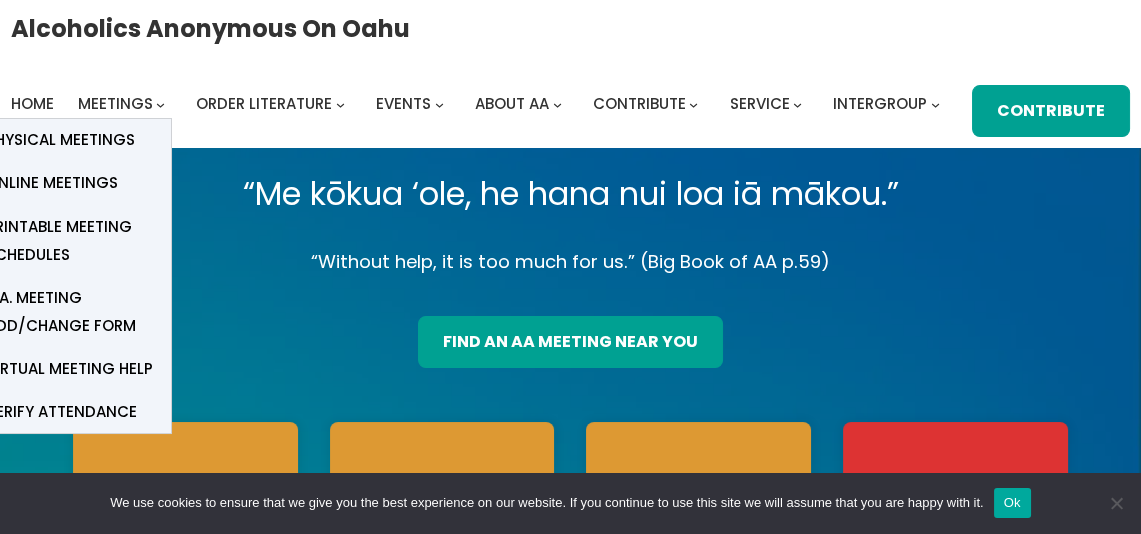click on "Physical Meetings" at bounding box center [60, 140] 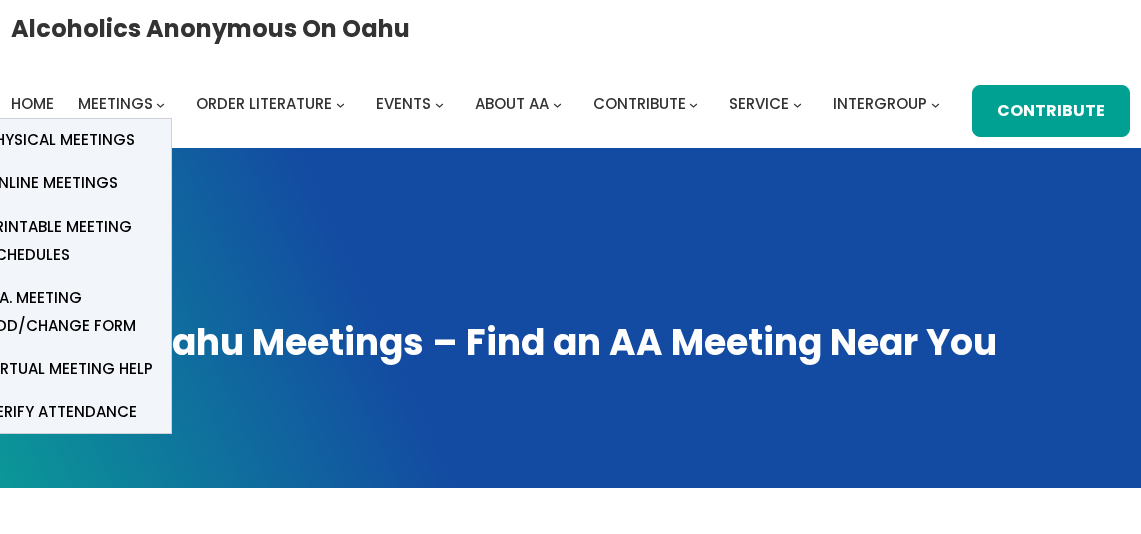 scroll, scrollTop: 0, scrollLeft: 0, axis: both 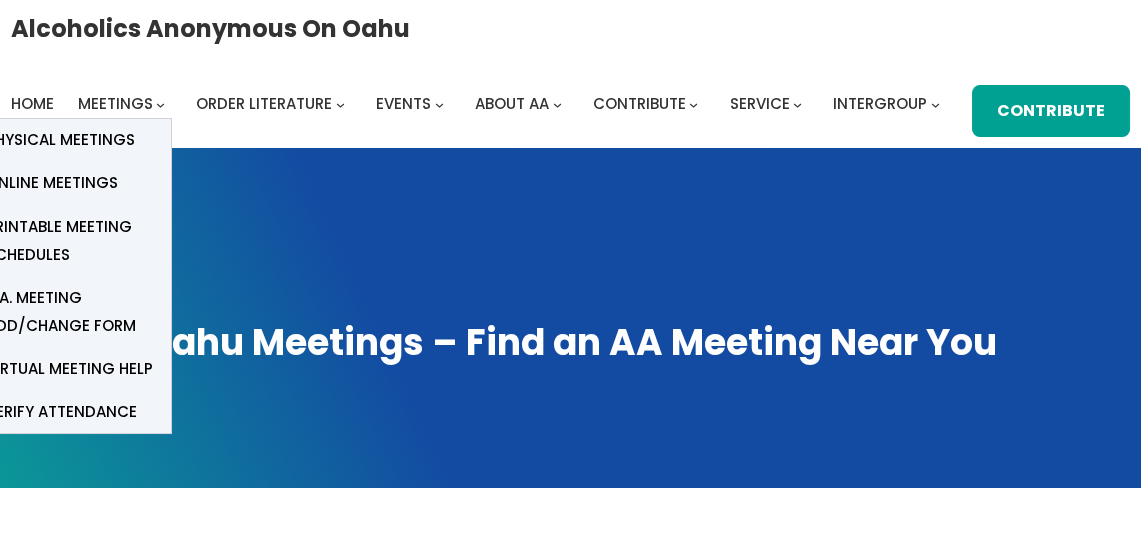 click on "Physical Meetings" at bounding box center (60, 140) 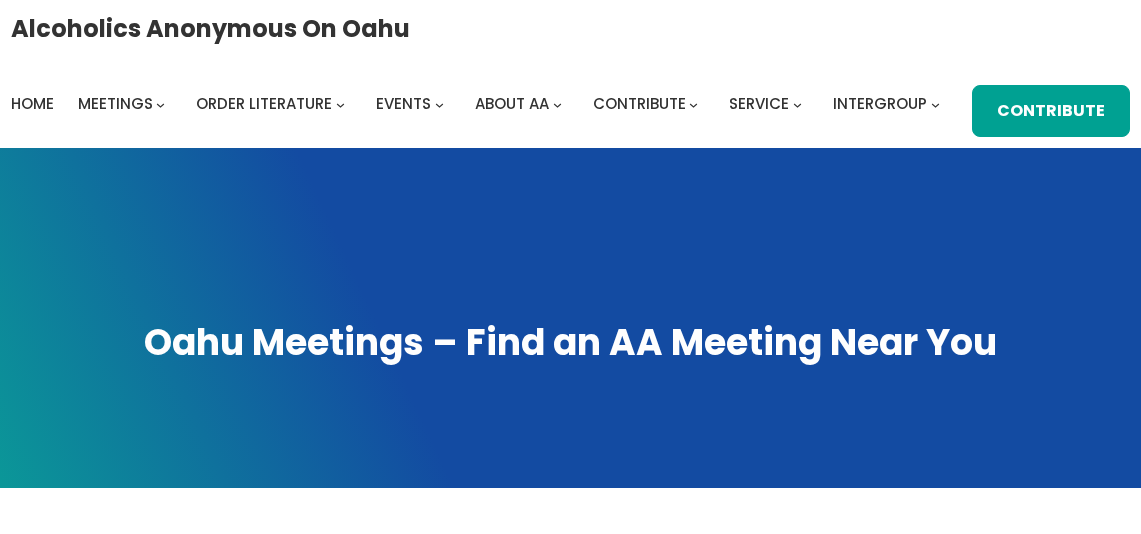 scroll, scrollTop: 0, scrollLeft: 0, axis: both 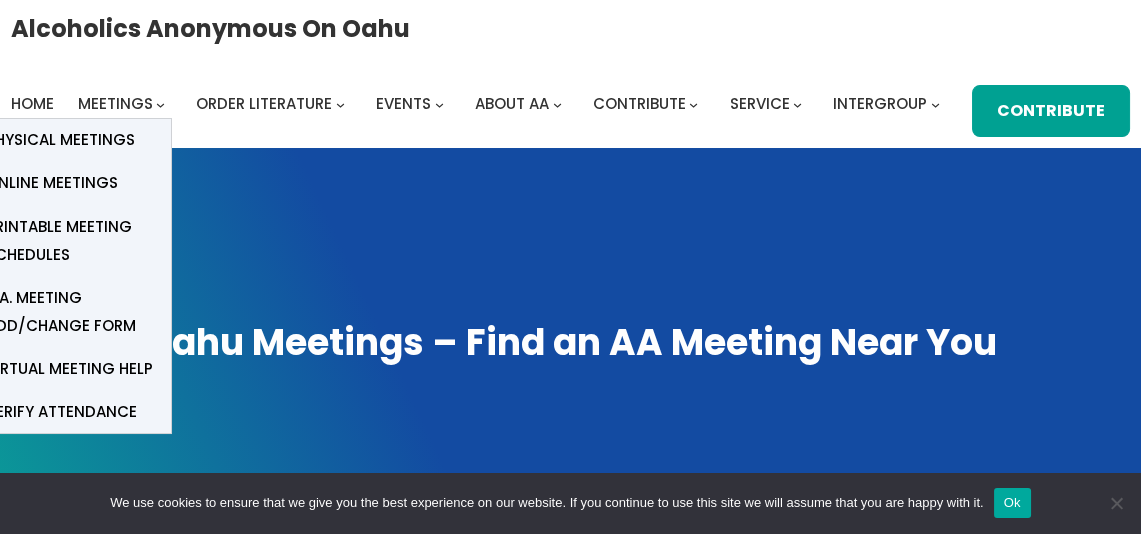 click on "Physical Meetings" at bounding box center (60, 140) 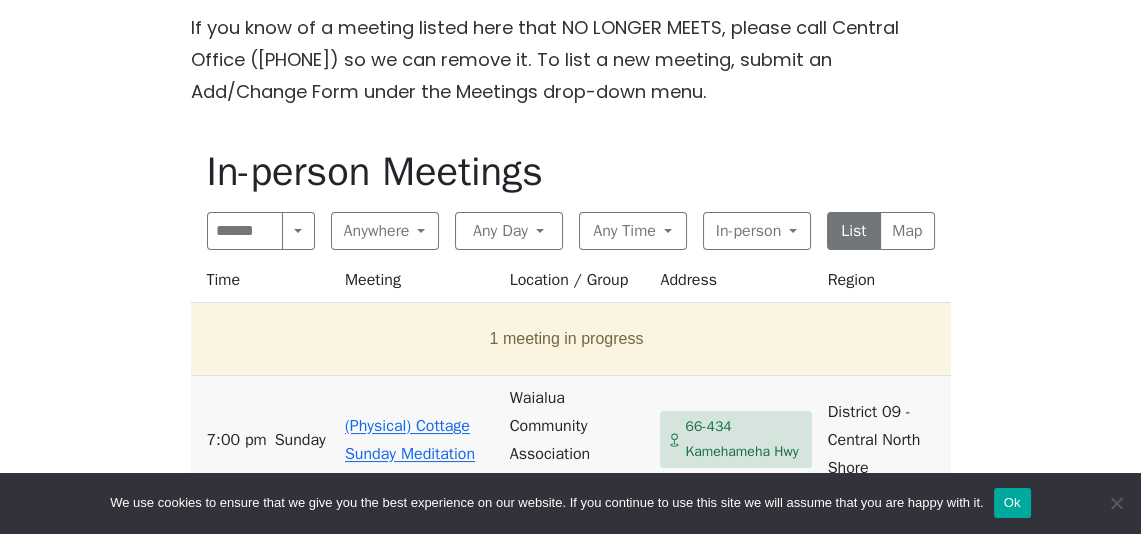 scroll, scrollTop: 543, scrollLeft: 0, axis: vertical 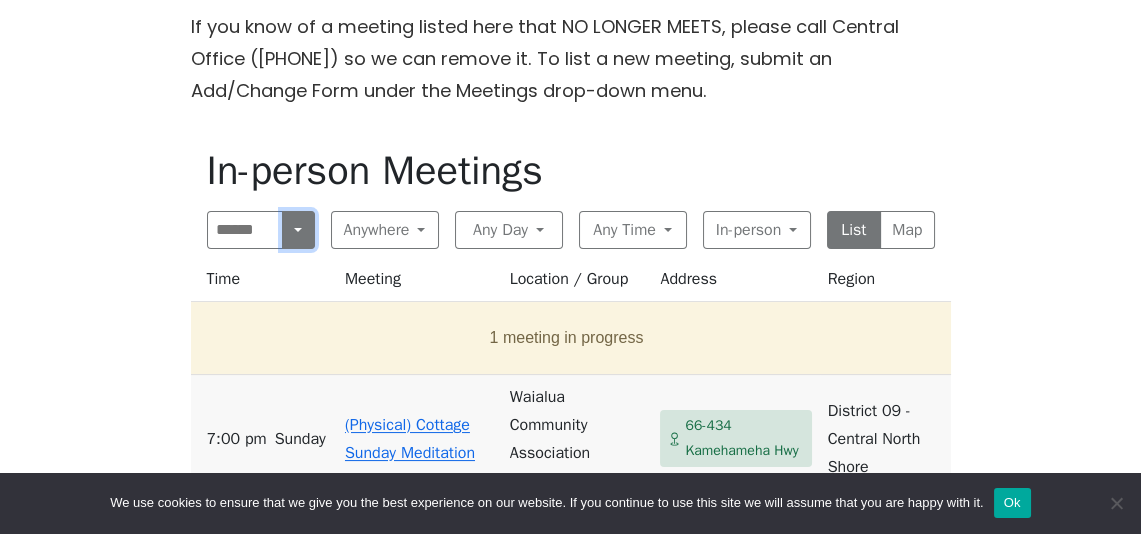 click at bounding box center (298, 230) 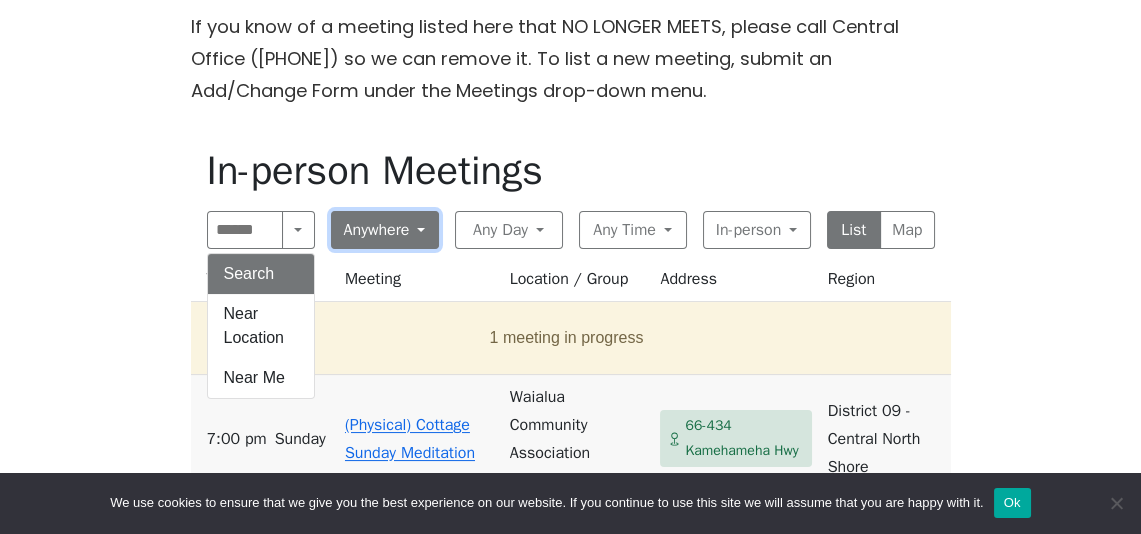 click on "Anywhere" at bounding box center (385, 230) 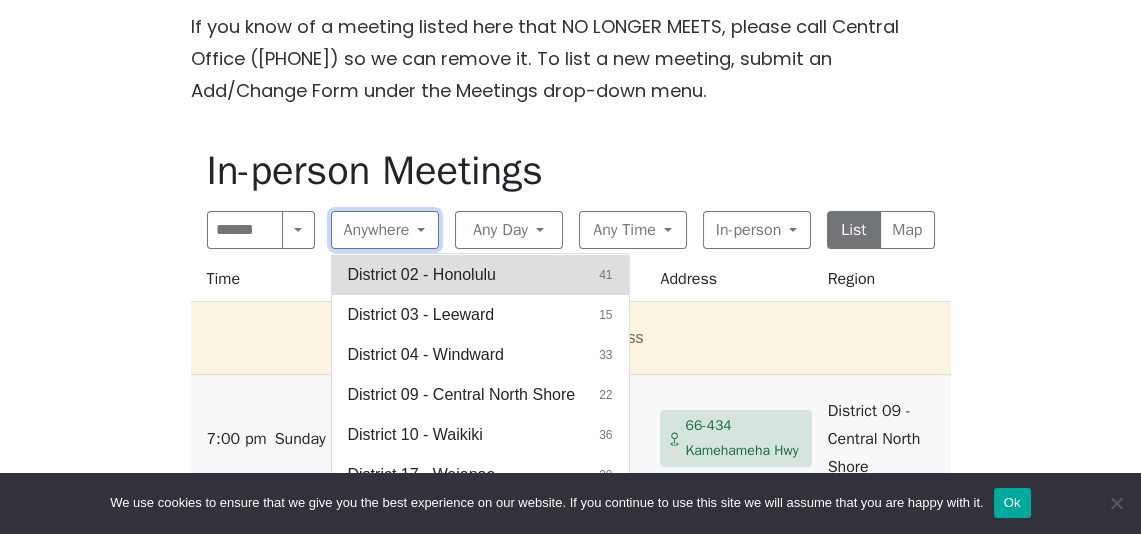 scroll, scrollTop: 135, scrollLeft: 0, axis: vertical 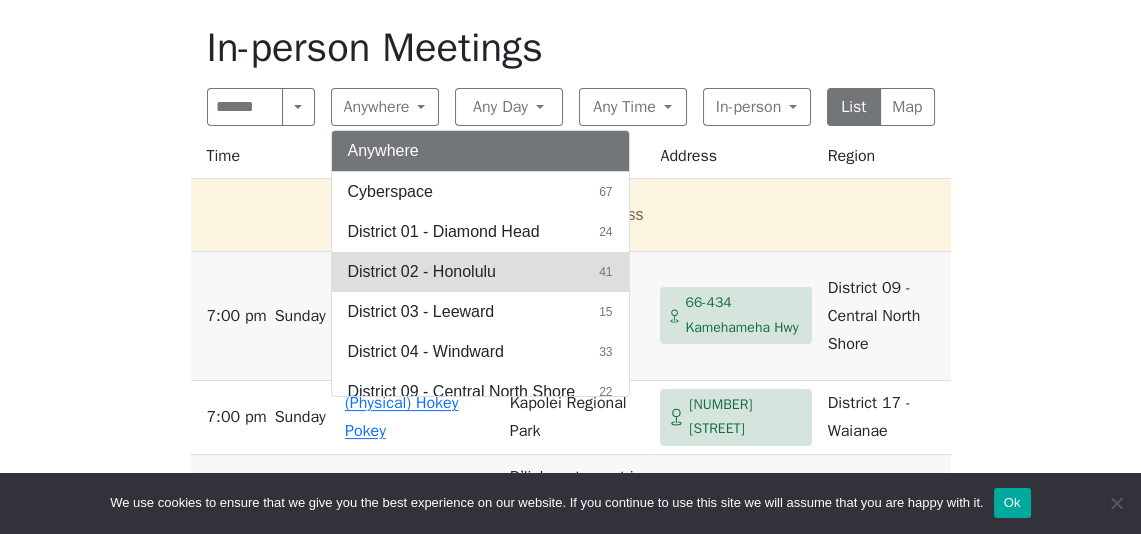 click on "District 02 - Honolulu" at bounding box center [422, 272] 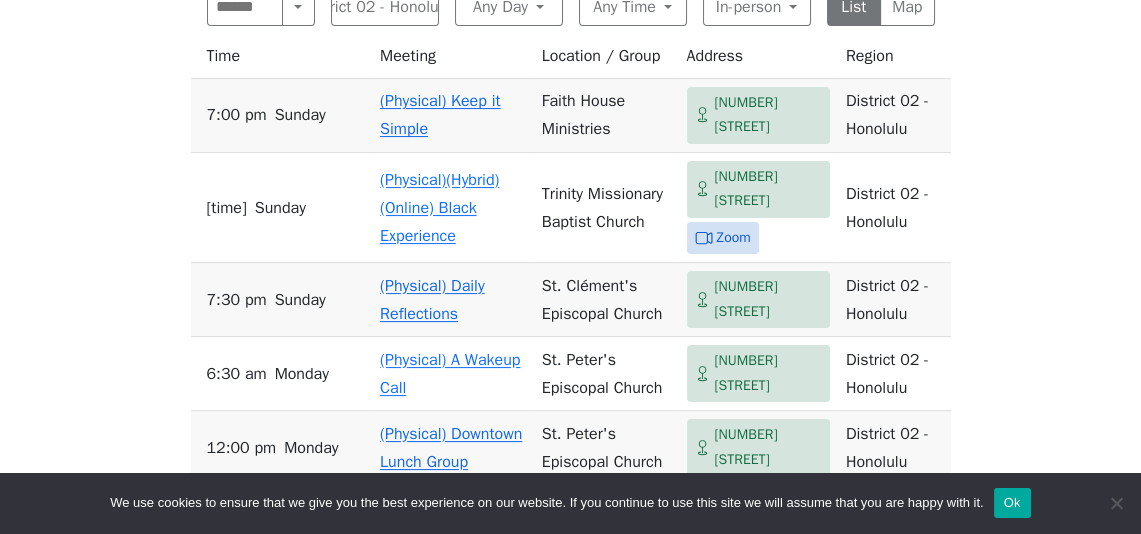 scroll, scrollTop: 771, scrollLeft: 0, axis: vertical 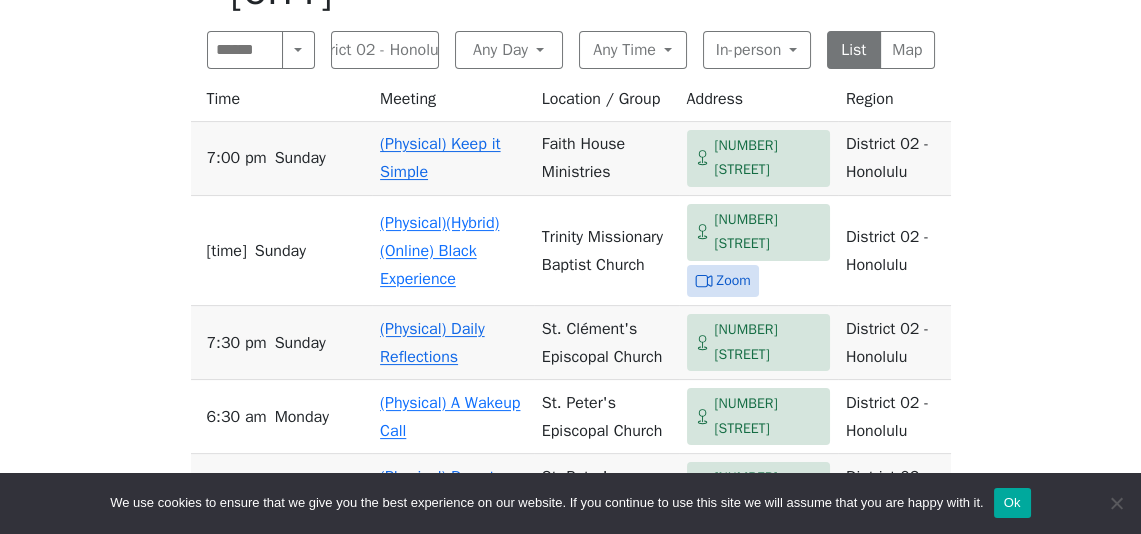 click on "[NUMBER] [STREET]" at bounding box center (768, 158) 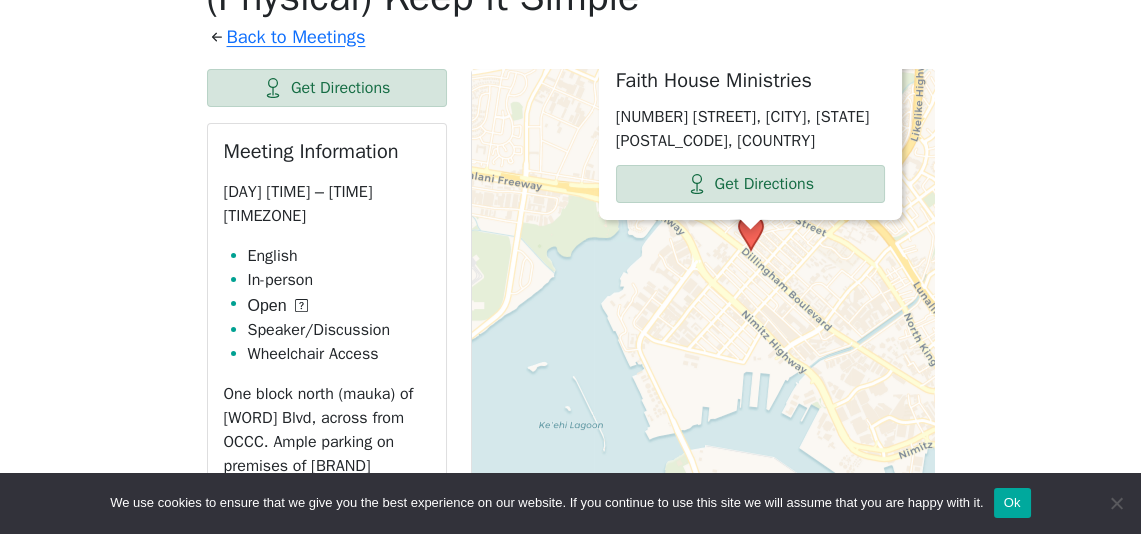 scroll, scrollTop: 718, scrollLeft: 0, axis: vertical 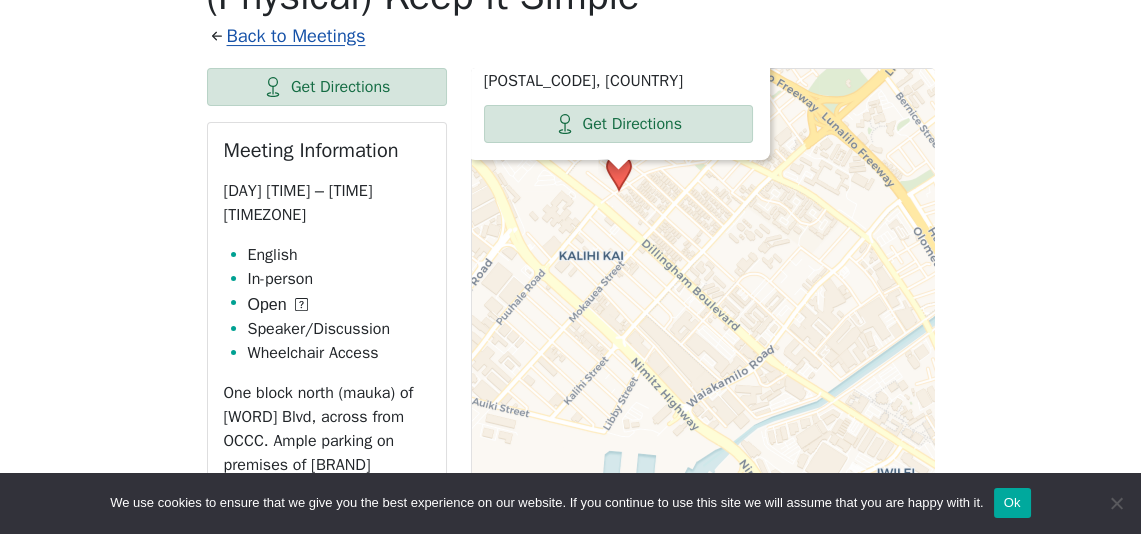 click on "Back to Meetings" at bounding box center [296, 36] 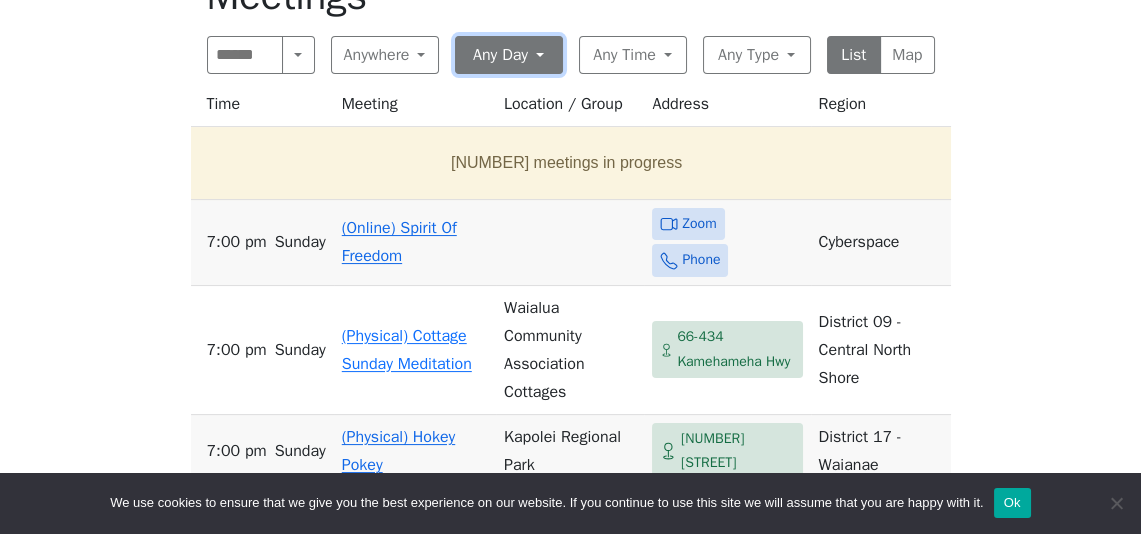 click on "Any Day" at bounding box center (509, 55) 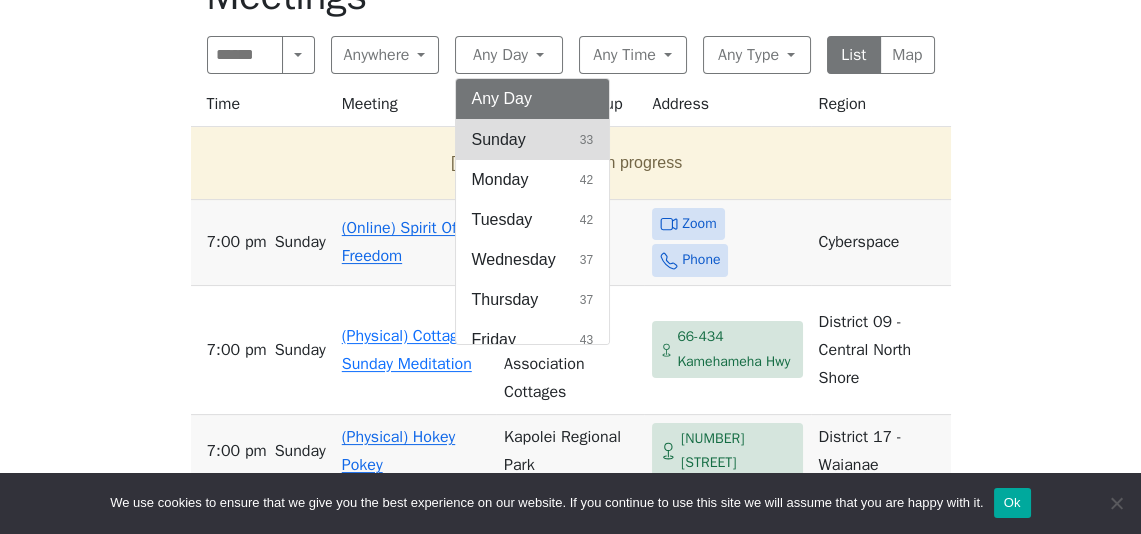 click on "Sunday" at bounding box center (499, 140) 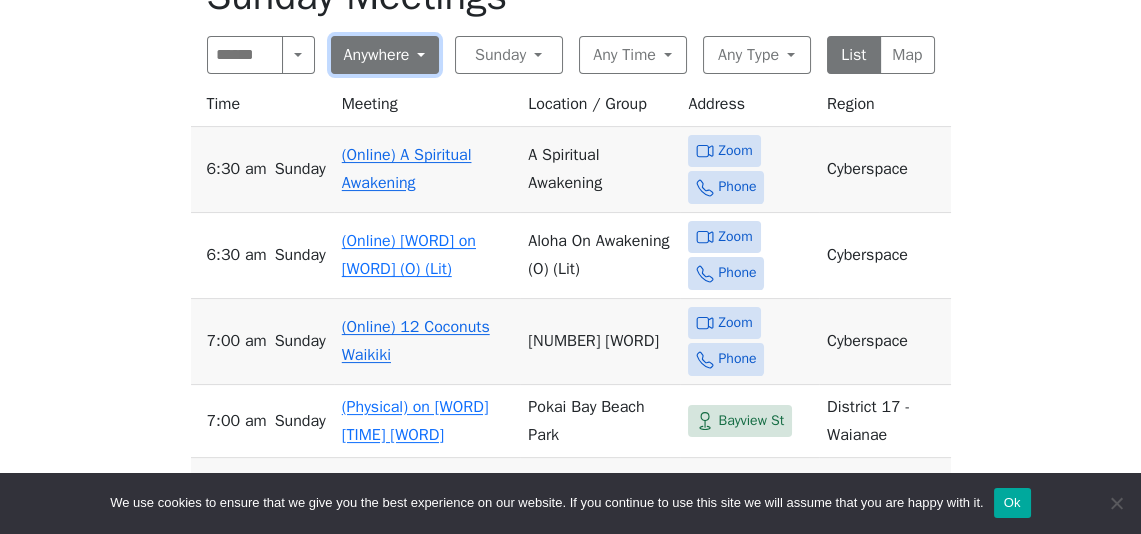 click on "Anywhere" at bounding box center (385, 55) 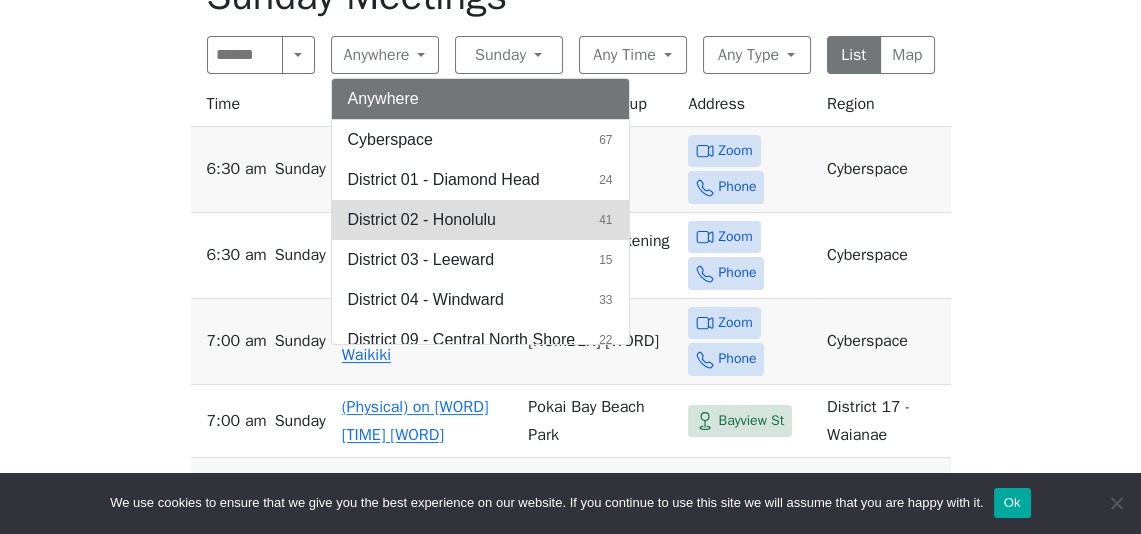 click on "District 02 - Honolulu" at bounding box center [422, 220] 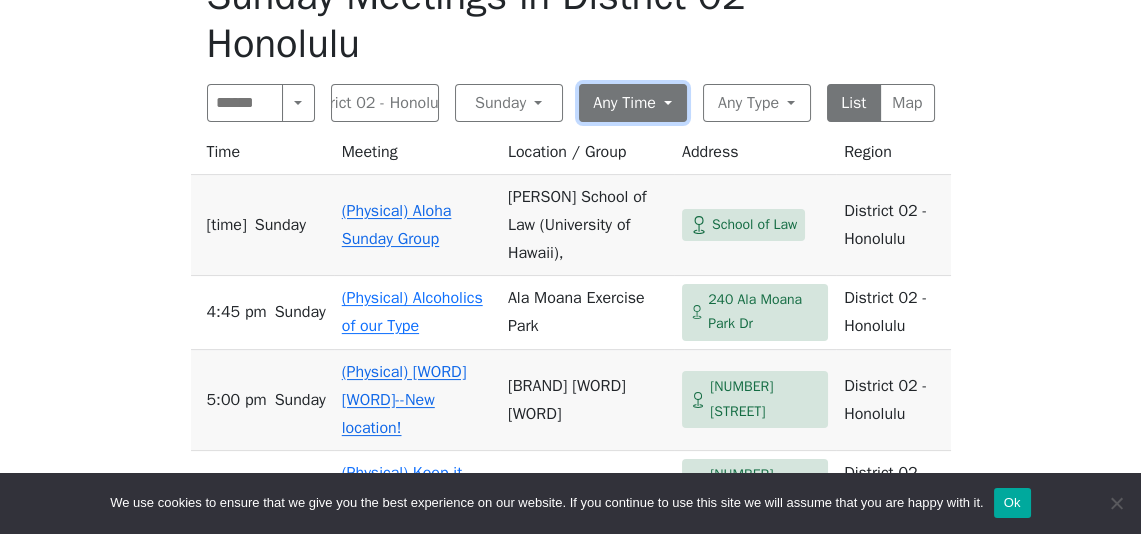 click on "Any Time" at bounding box center [633, 103] 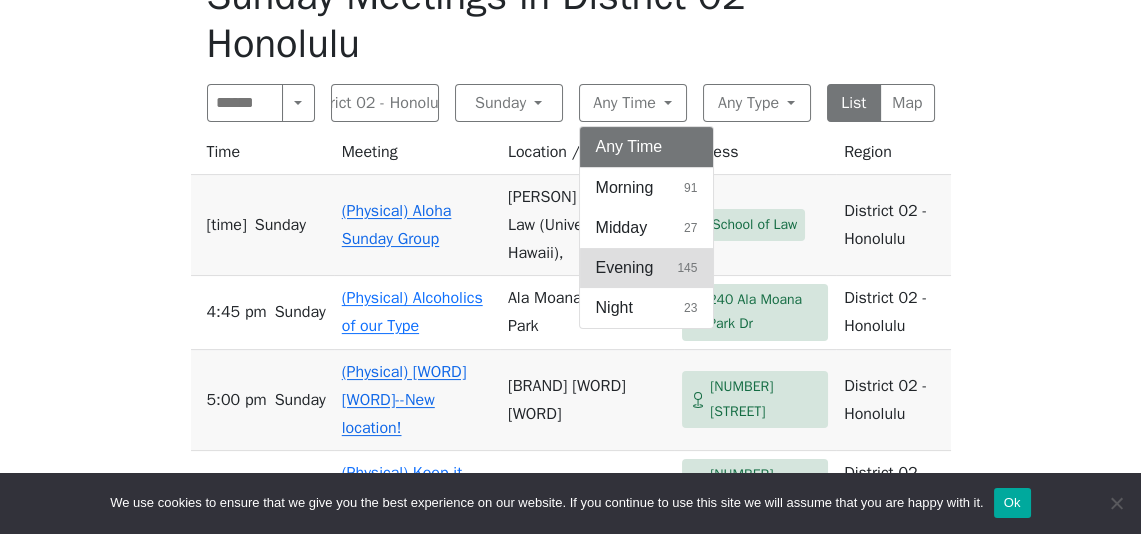 click on "Evening 145" at bounding box center [647, 268] 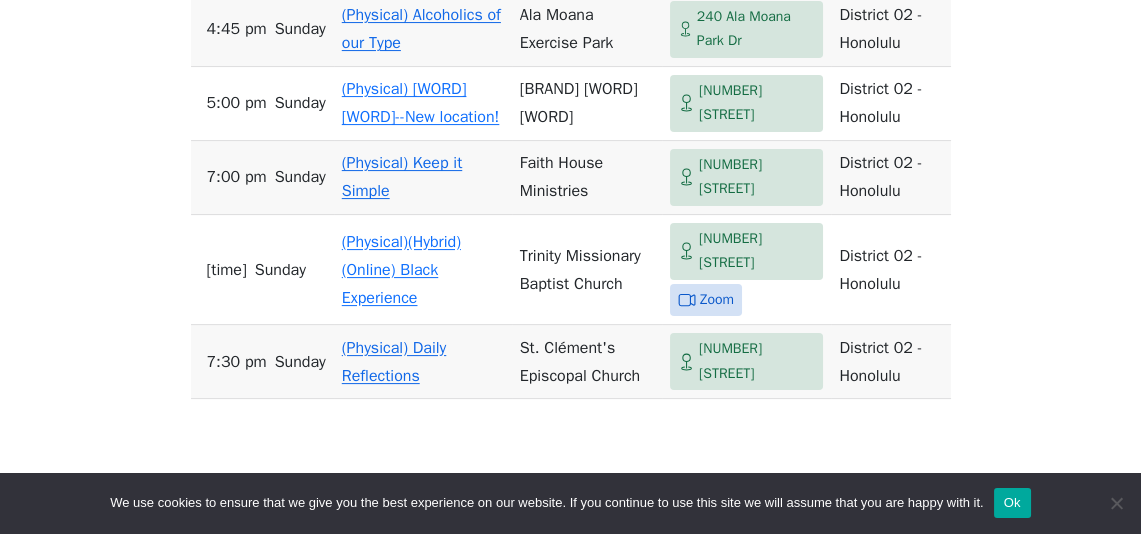 scroll, scrollTop: 903, scrollLeft: 0, axis: vertical 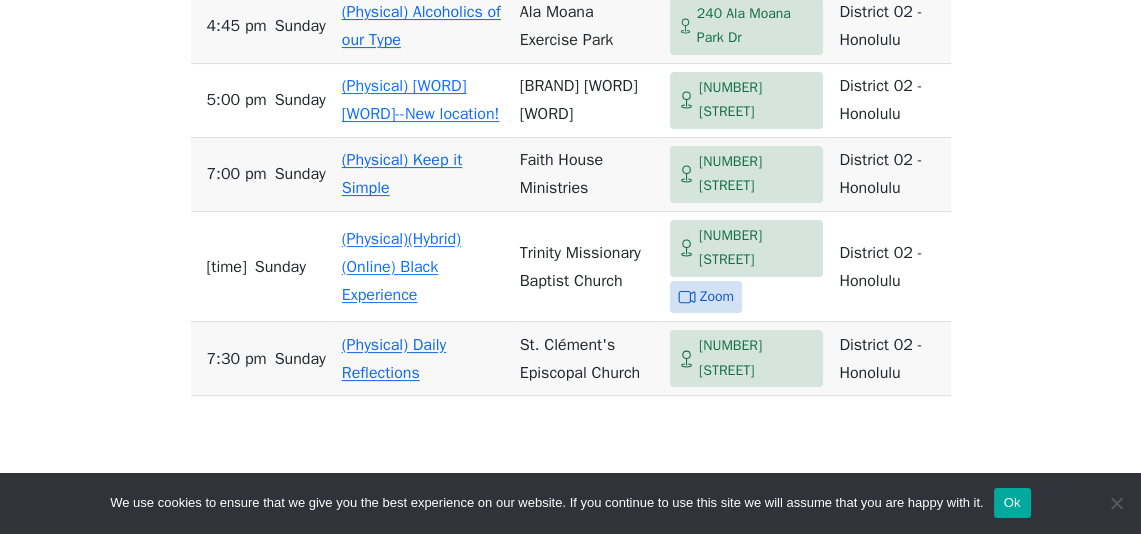 click on "[NUMBER] [STREET]" at bounding box center [757, 358] 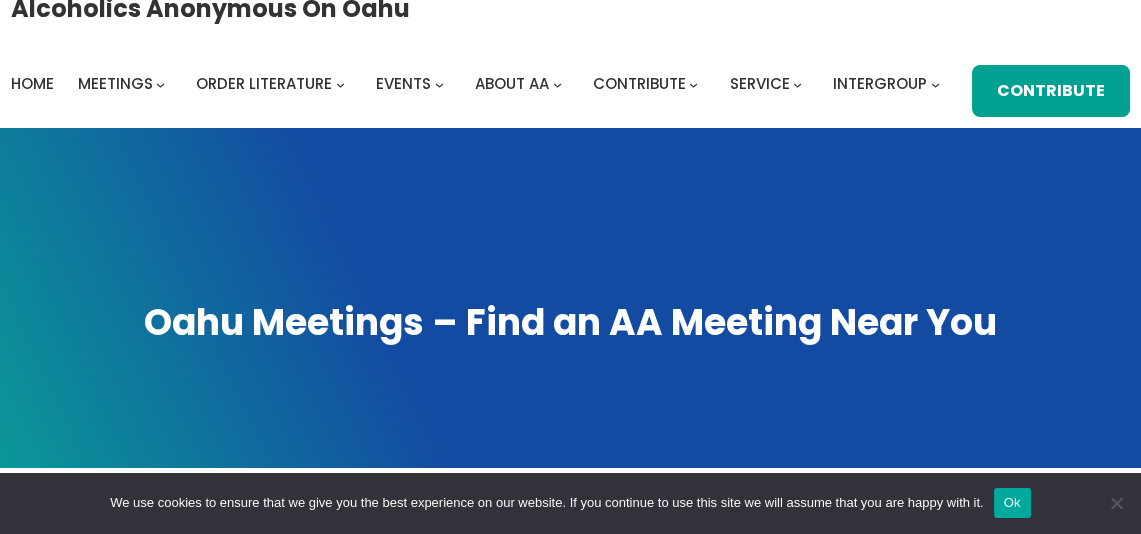scroll, scrollTop: 0, scrollLeft: 0, axis: both 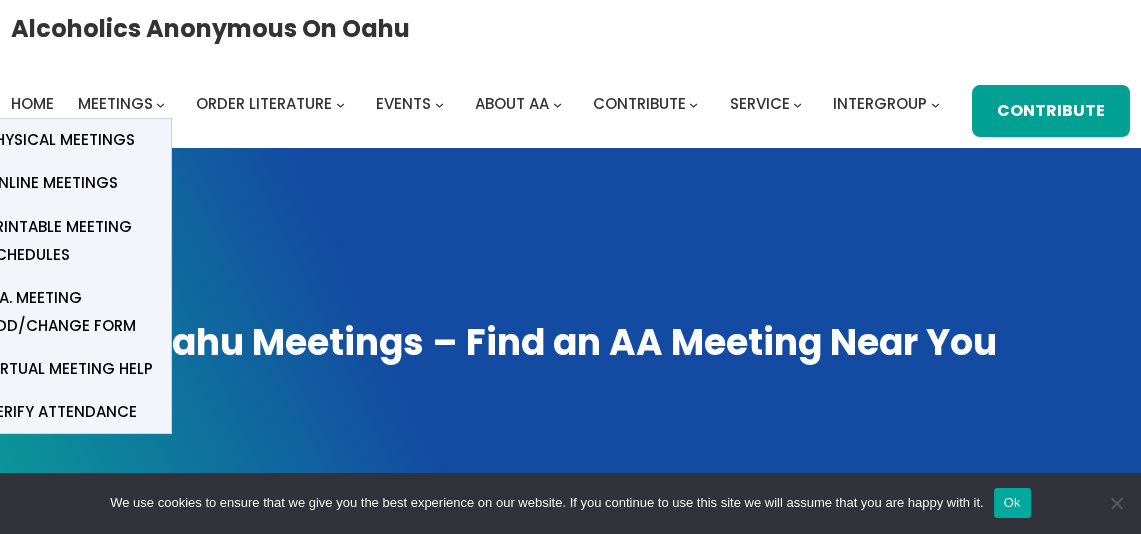 click on "Online Meetings" at bounding box center [52, 183] 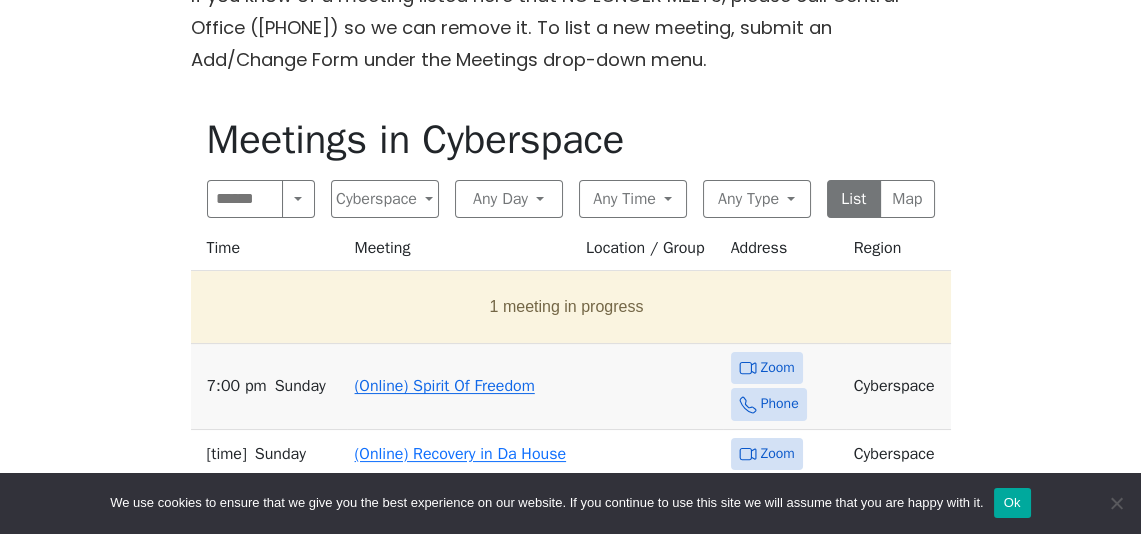 scroll, scrollTop: 582, scrollLeft: 0, axis: vertical 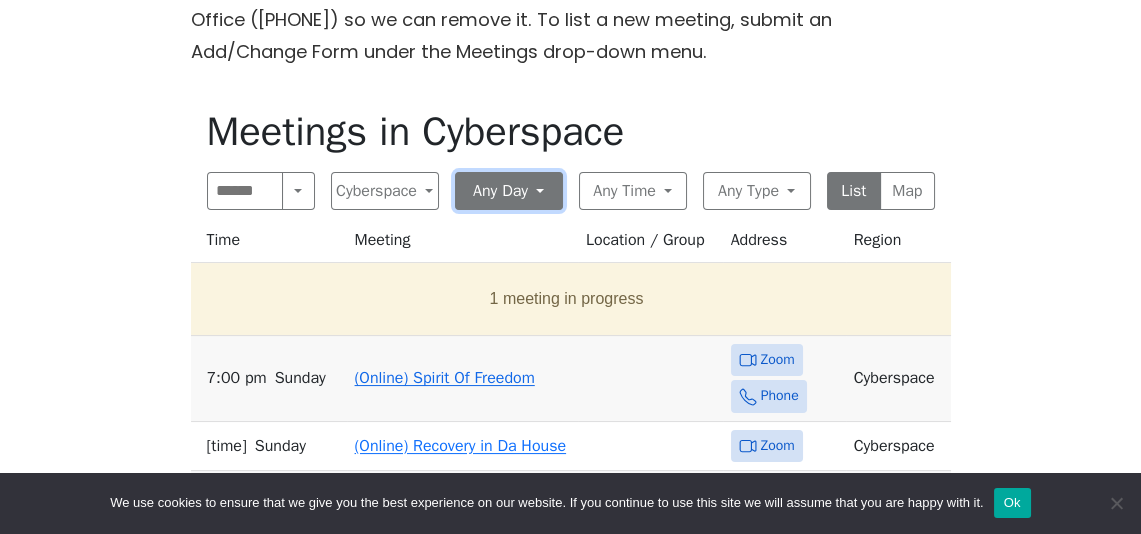 click on "Any Day" at bounding box center [509, 191] 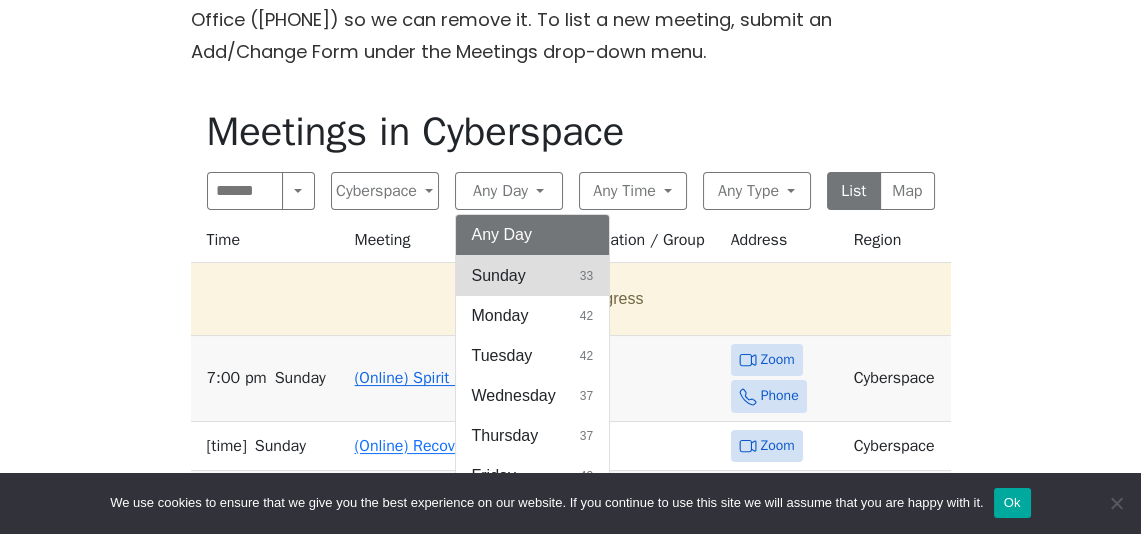 click on "Sunday 33" at bounding box center (533, 276) 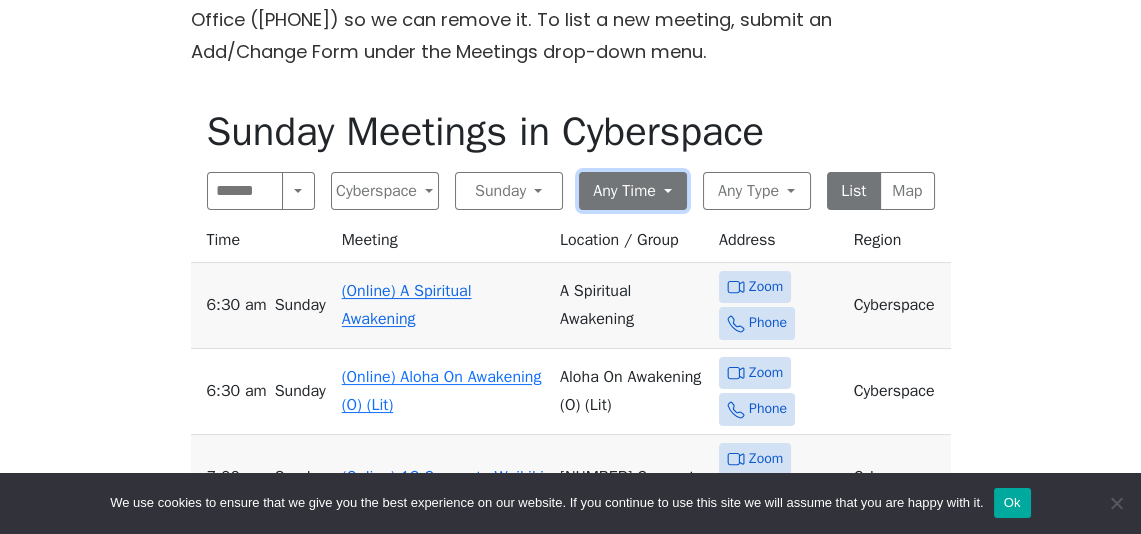 click on "Any Time" at bounding box center [633, 191] 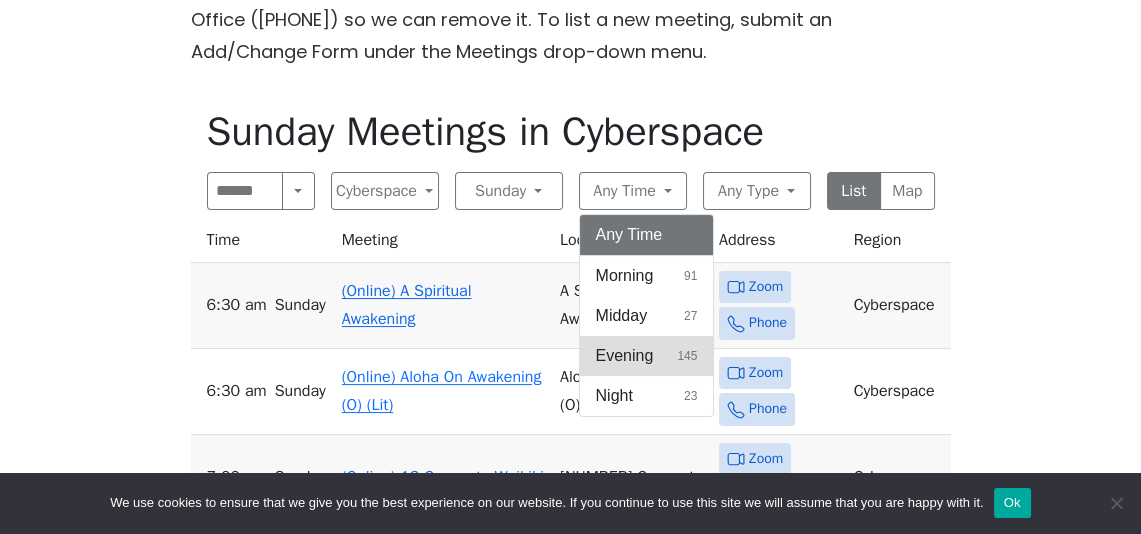 click on "Evening 145" at bounding box center (647, 356) 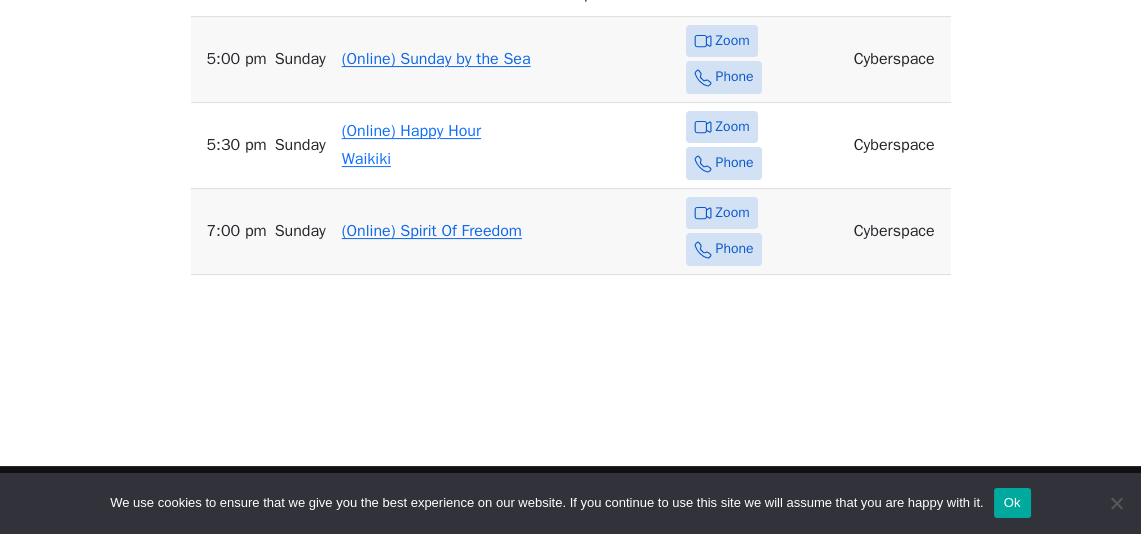 scroll, scrollTop: 859, scrollLeft: 0, axis: vertical 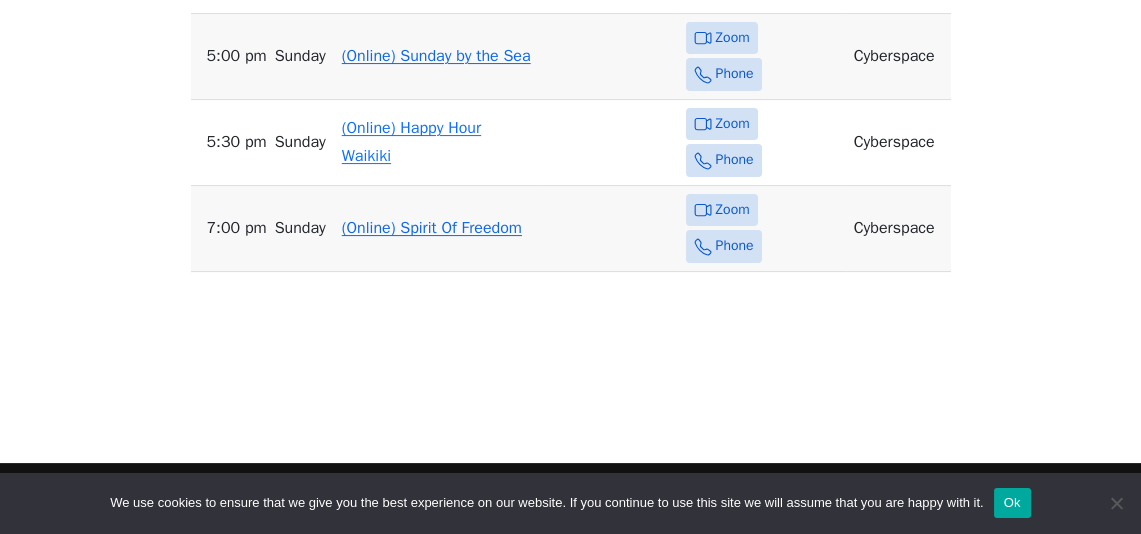 click on "(Online) Spirit Of Freedom" at bounding box center [432, 228] 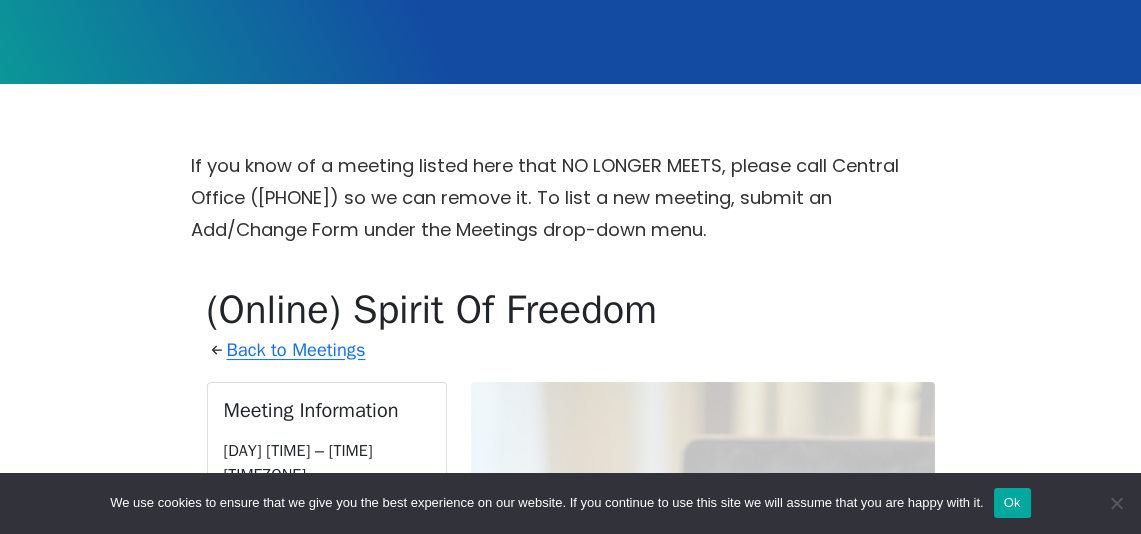 scroll, scrollTop: 402, scrollLeft: 0, axis: vertical 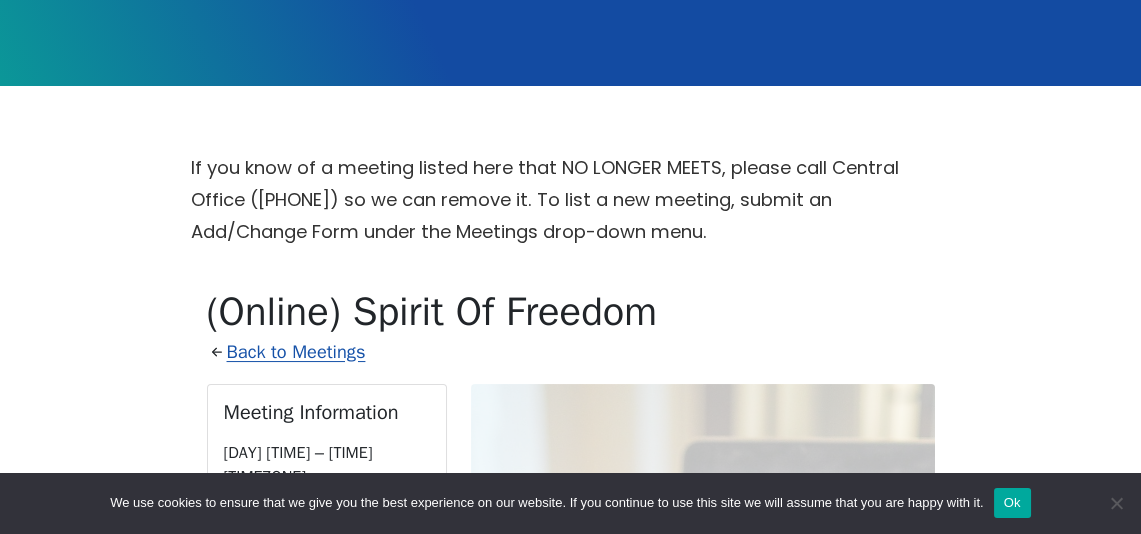 click on "Back to Meetings" at bounding box center [296, 352] 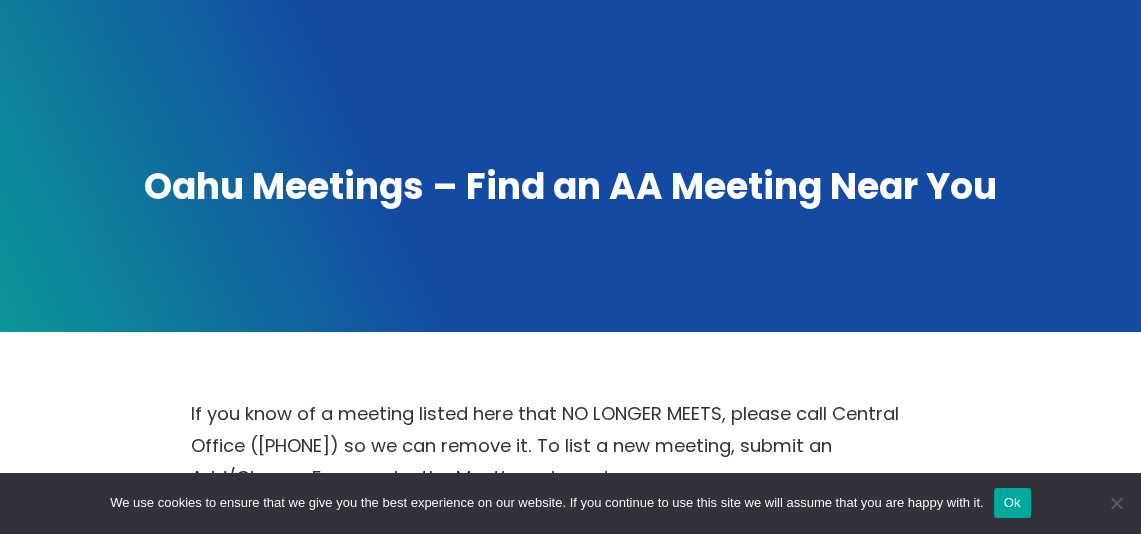 scroll, scrollTop: 0, scrollLeft: 0, axis: both 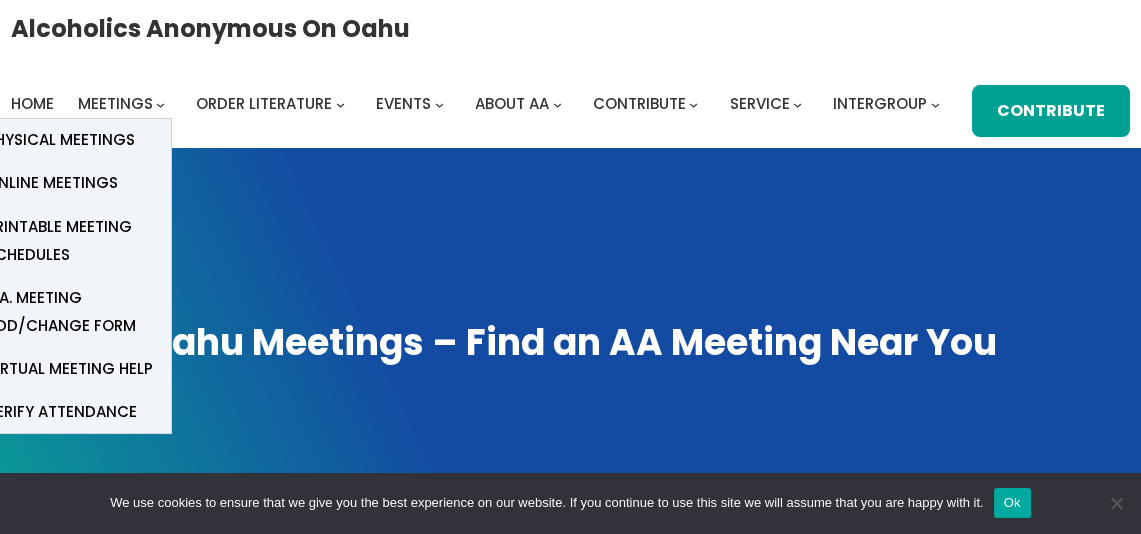 click on "Physical Meetings" at bounding box center (60, 140) 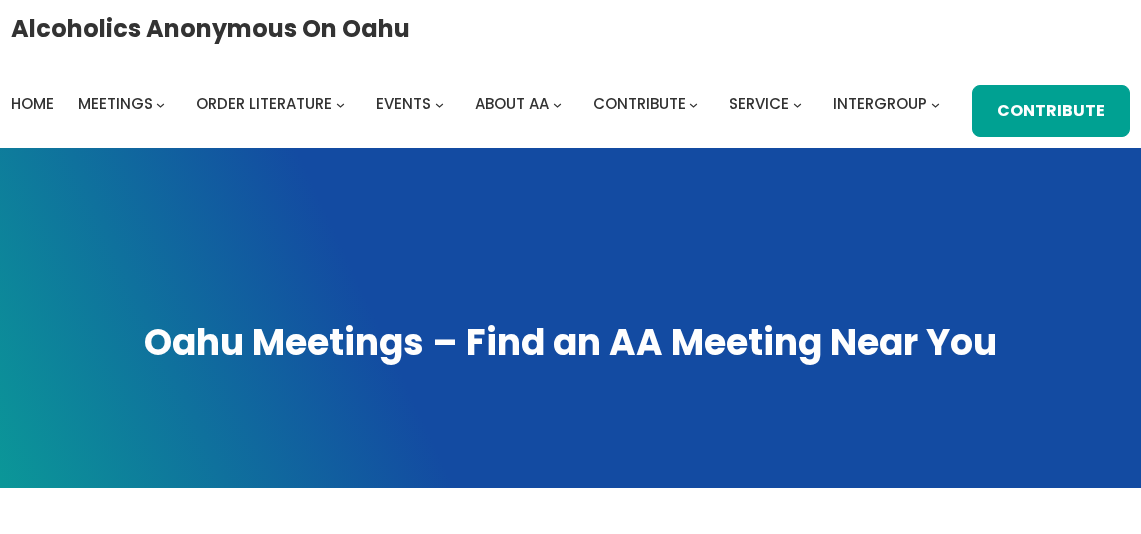 scroll, scrollTop: 0, scrollLeft: 0, axis: both 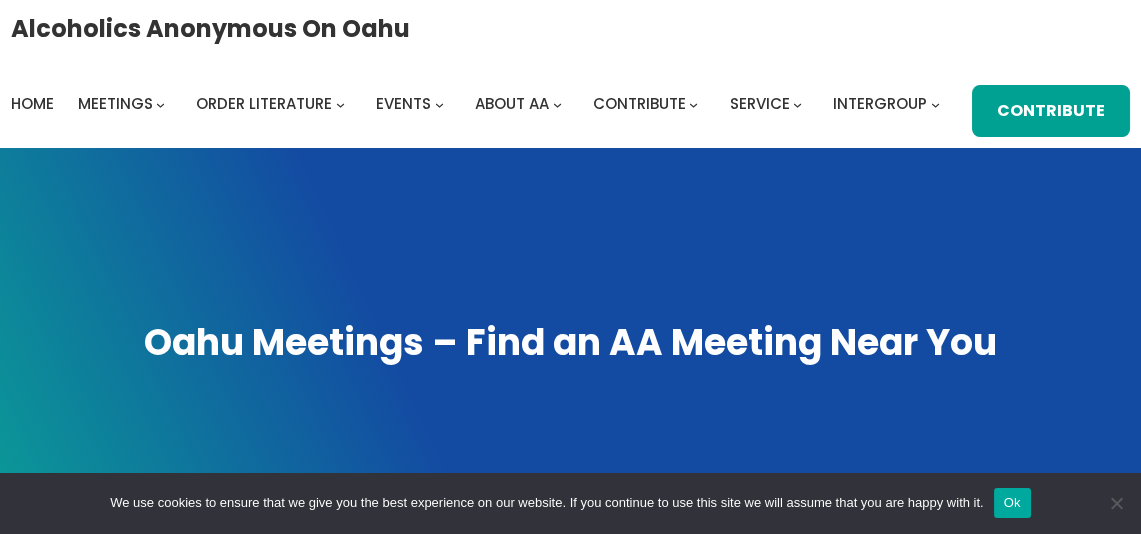 click on "Alcoholics Anonymous on Oahu
Home Meetings Physical Meetings Online Meetings Printable Meeting Schedules A.A. Meeting Add/Change Form Virtual Meeting Help verify attendance Order Literature Available Links: Big Book How It Works Literature Order Form The Promises Traditions Checklist 12 Traditions ORDER FORM My account My Cart Events Calendar Submit Your Event AA related events will be posted provided that they conform to the Twelve Traditions. Acceptable events would include but not be limited to the following: 1. Intergroup events (Founders Day, I.G. Round-up) 2. Area events 3. District events (alcathons) 4. Registered Homegroup events (dances, campouts, picnics) 5. AA Conventions or Conferences provided they have no outside affiliations. [contact-form 2 “Event”] About AA What Is A.A. Contribute BY Credit card BY CHECK 7th Tradition Best Practices Group Treasurer Template Service Accessibilities Area Committees 24 Hour Helpline 12 Step Work" at bounding box center (571, 74) 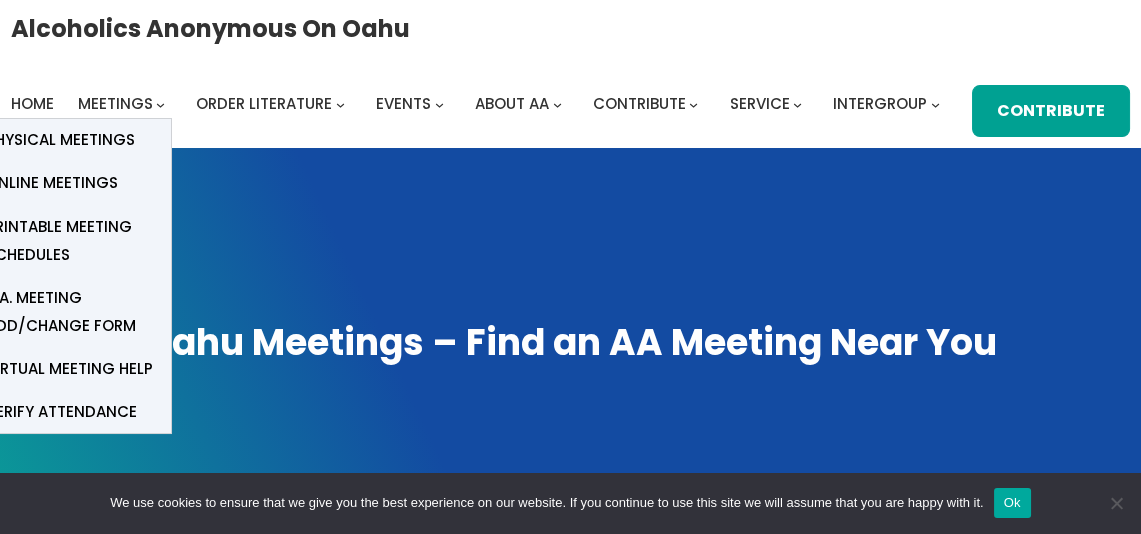 click on "Meetings" at bounding box center (115, 103) 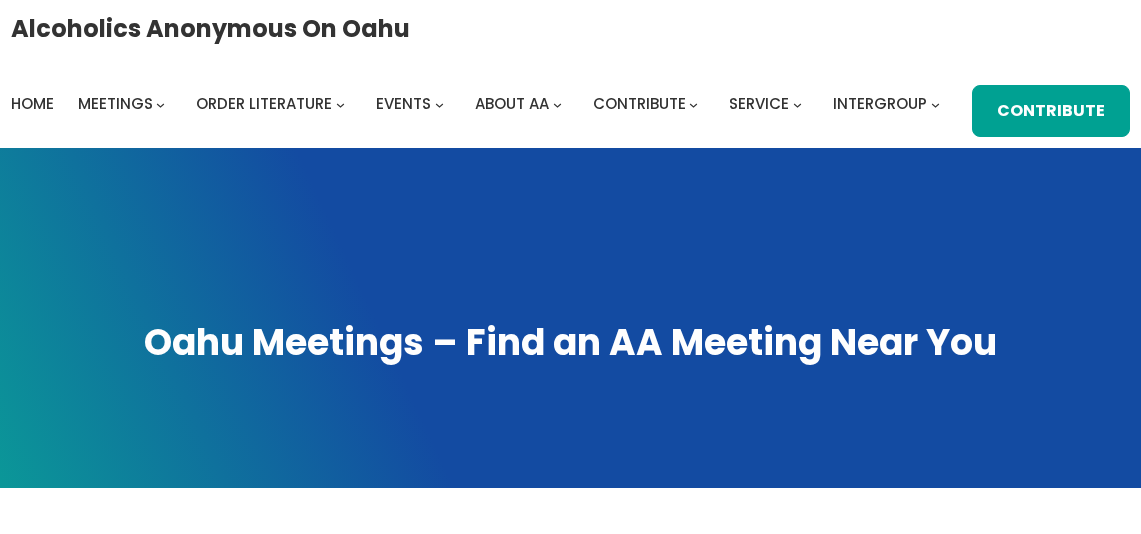 scroll, scrollTop: 0, scrollLeft: 0, axis: both 